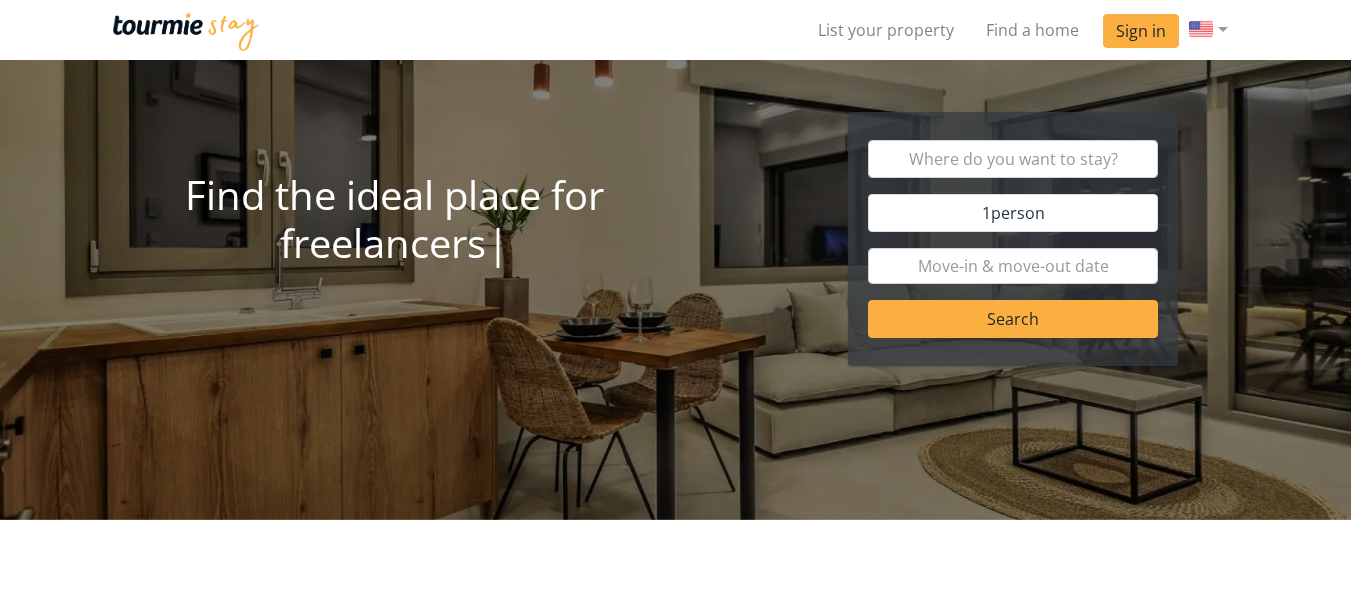scroll, scrollTop: 0, scrollLeft: 0, axis: both 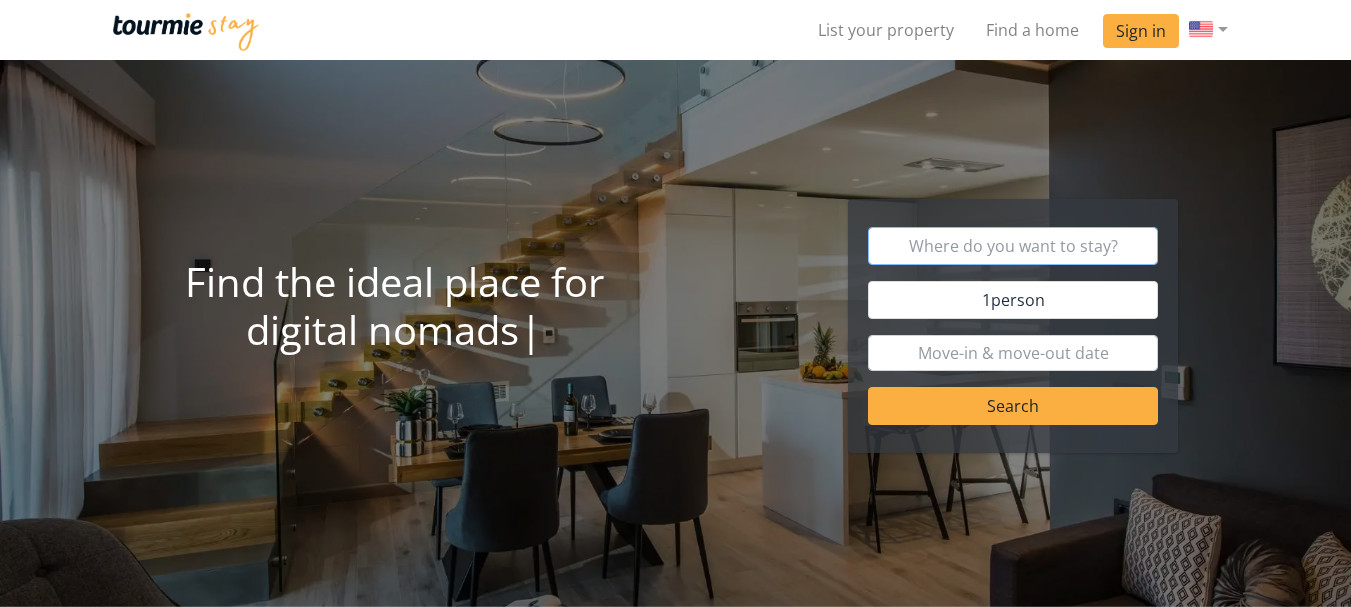 click at bounding box center (1013, 246) 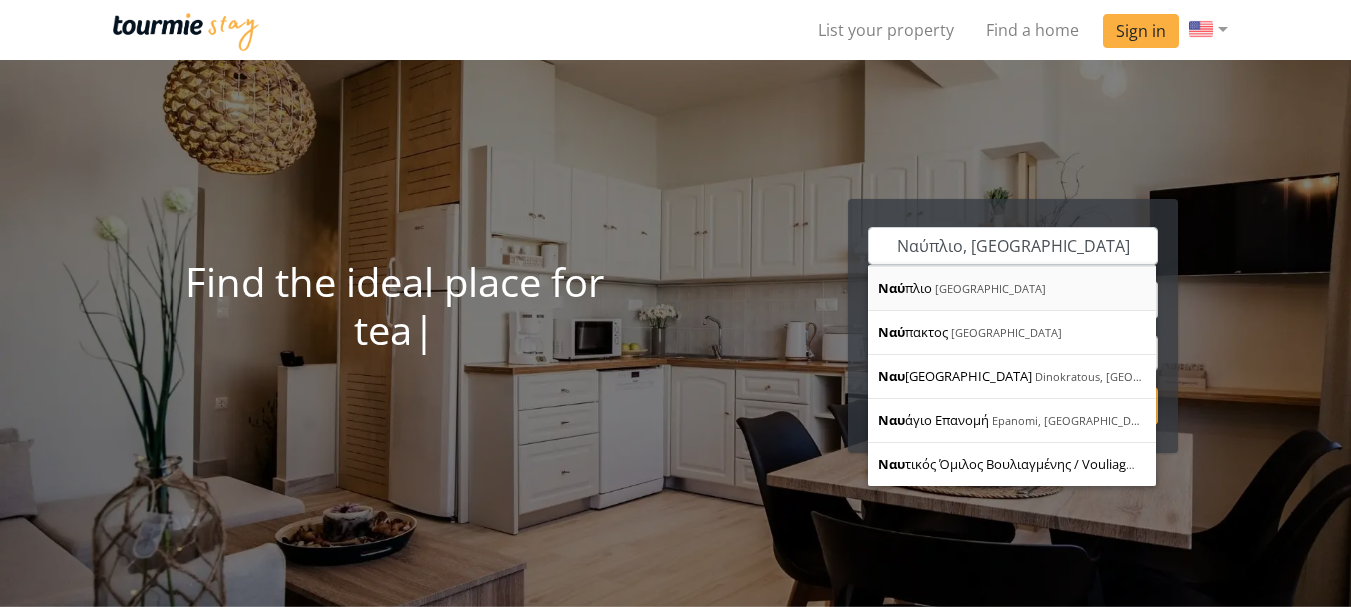 type on "Nafplion" 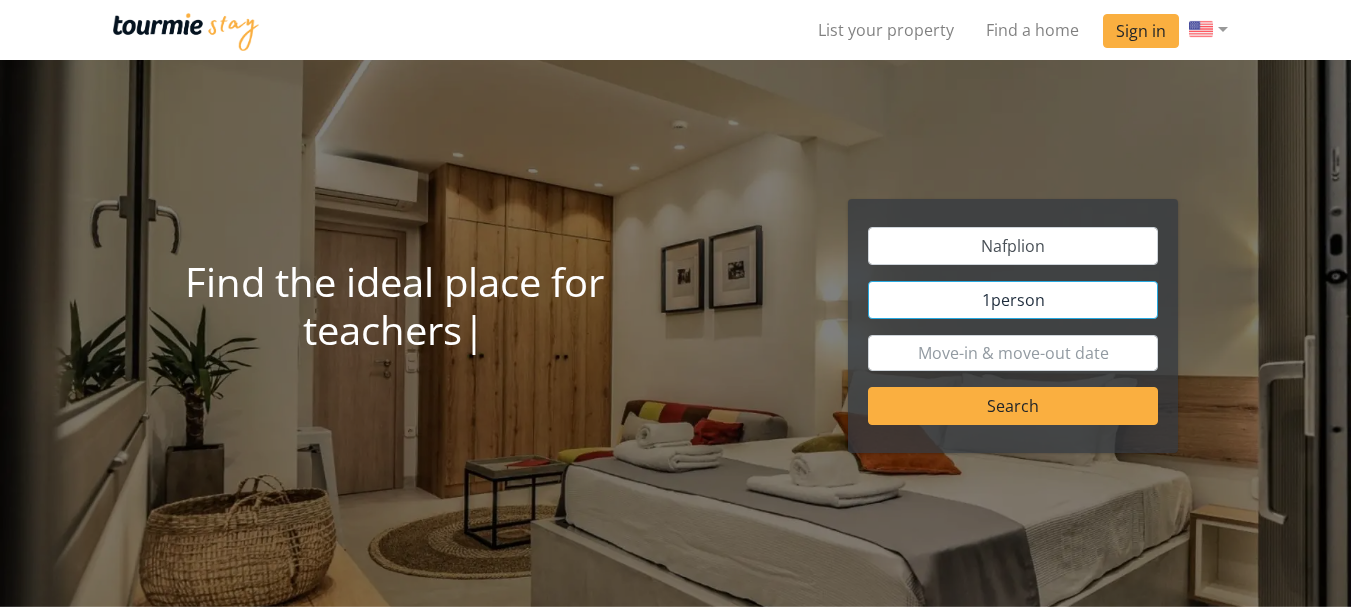 click on "1  person" at bounding box center (1013, 300) 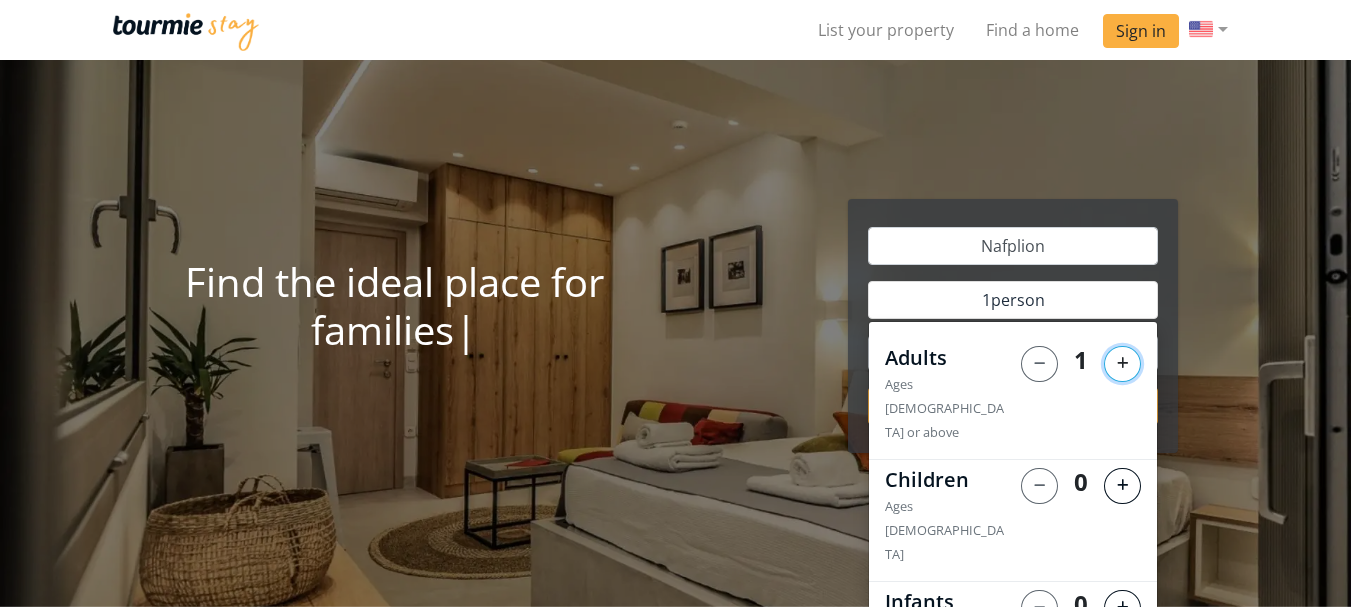 click at bounding box center (1122, 363) 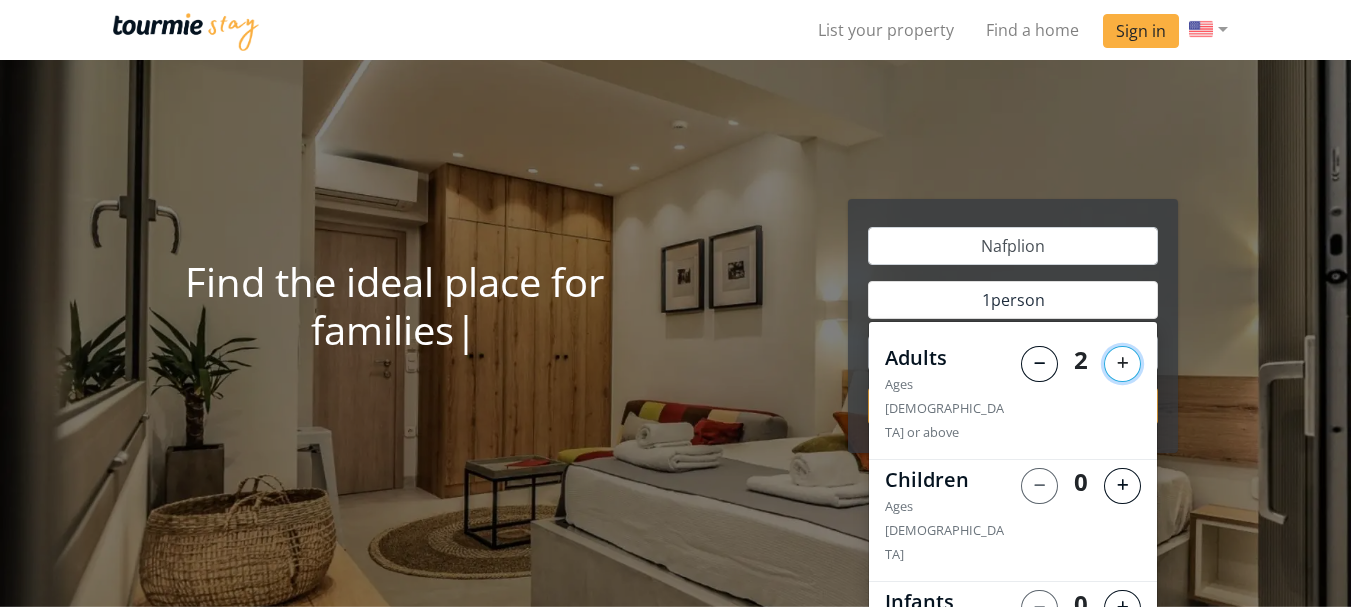 click at bounding box center [1122, 363] 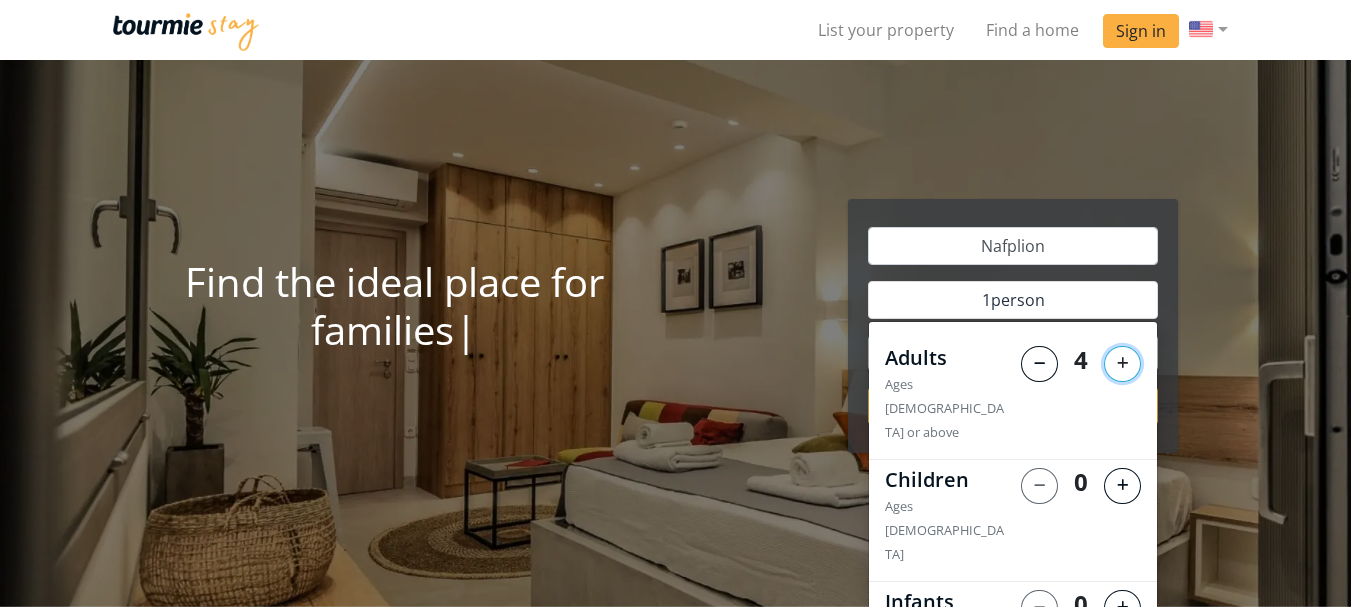 click at bounding box center [1122, 363] 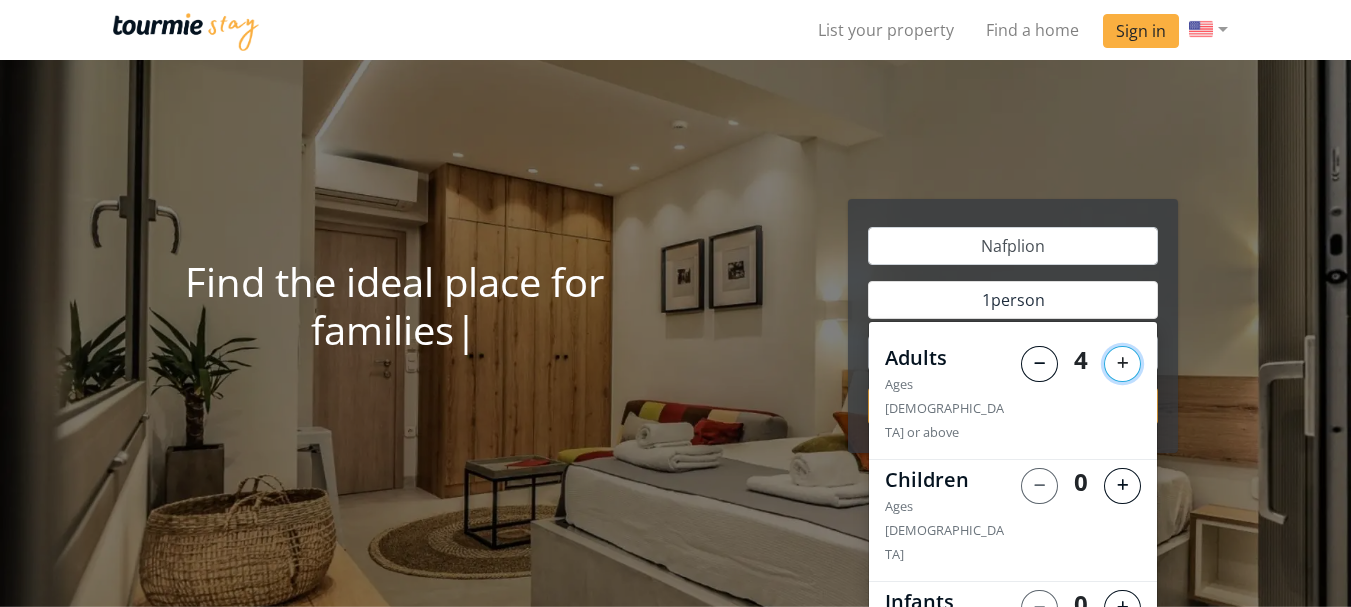 click at bounding box center (1122, 363) 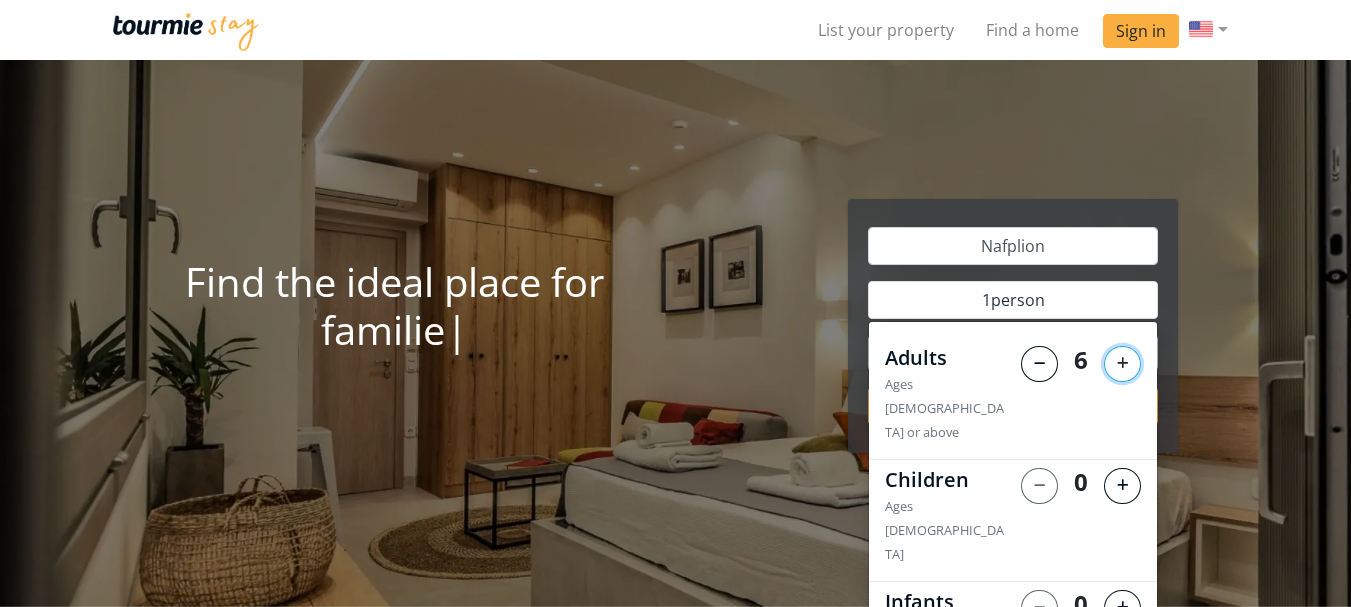 click at bounding box center [1122, 363] 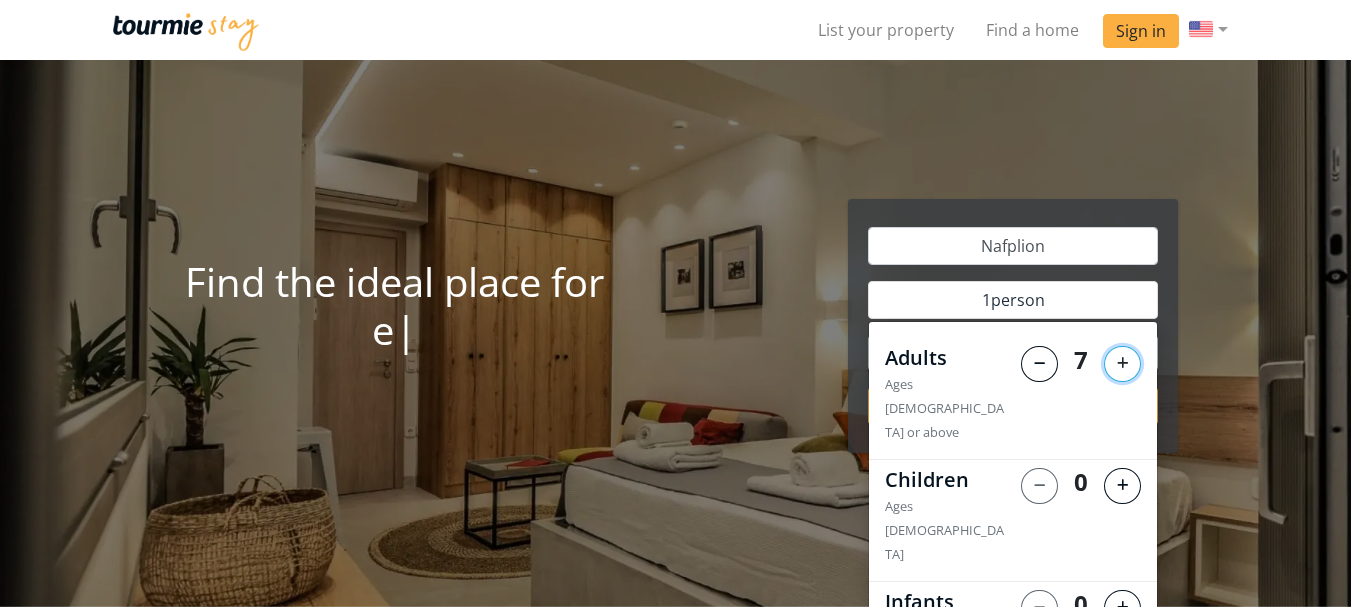click at bounding box center (1122, 363) 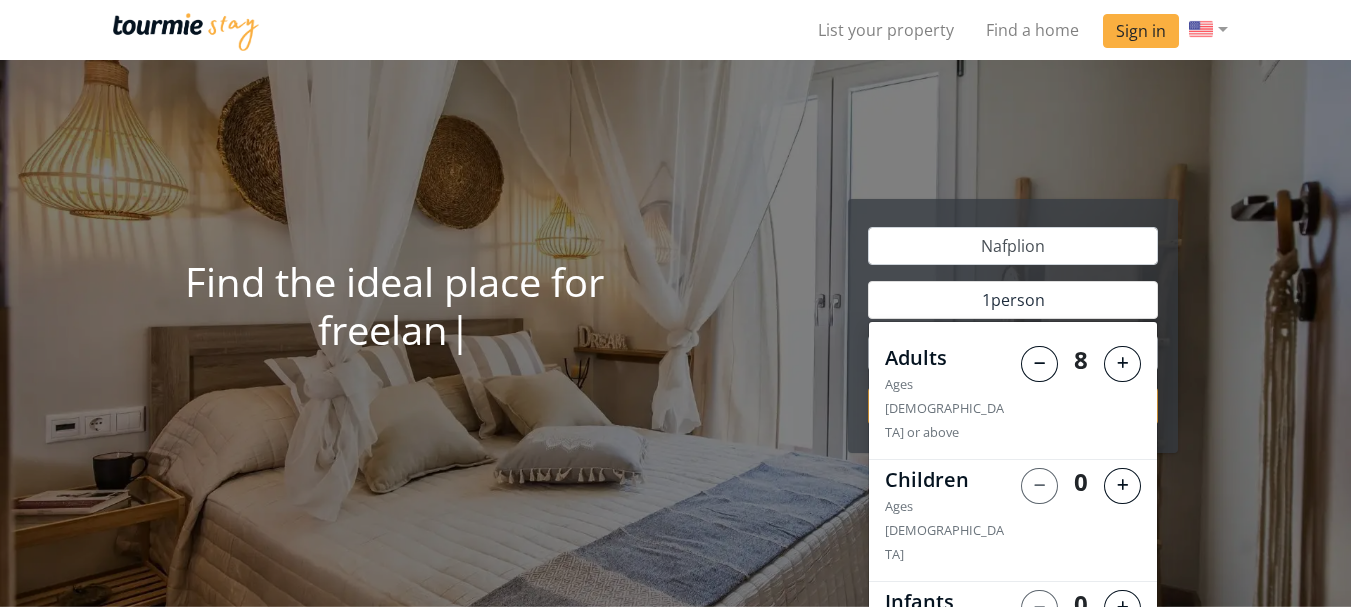 click on "Apply" at bounding box center (1115, 731) 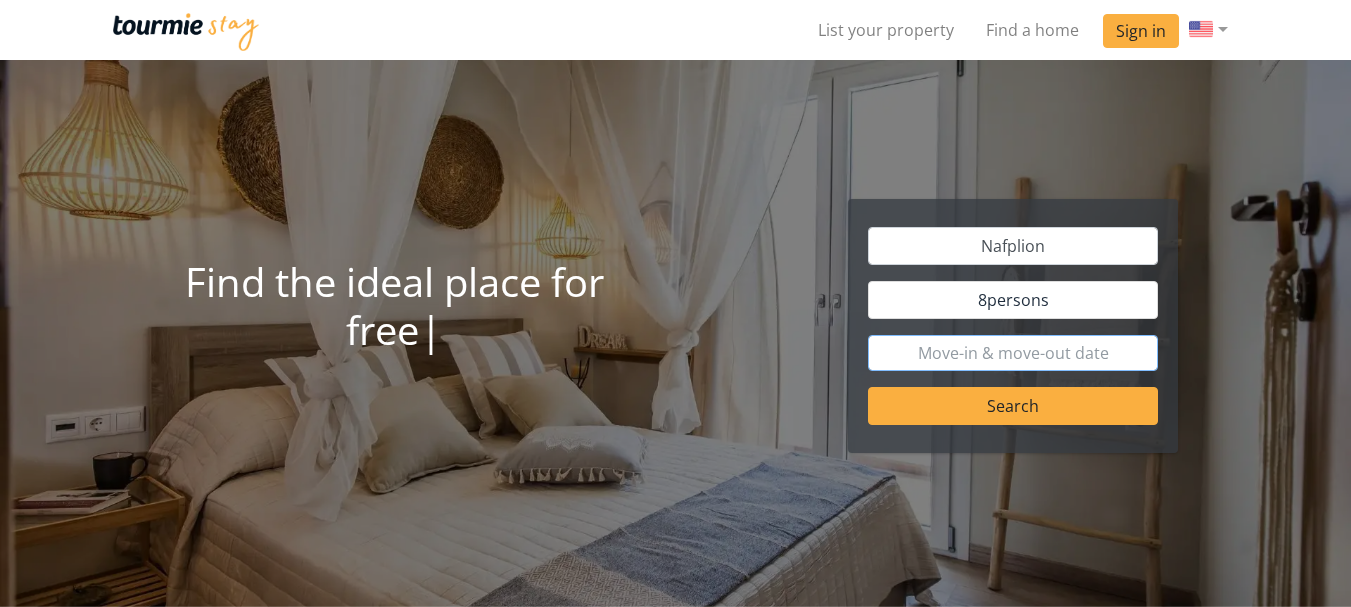 click at bounding box center (1013, 353) 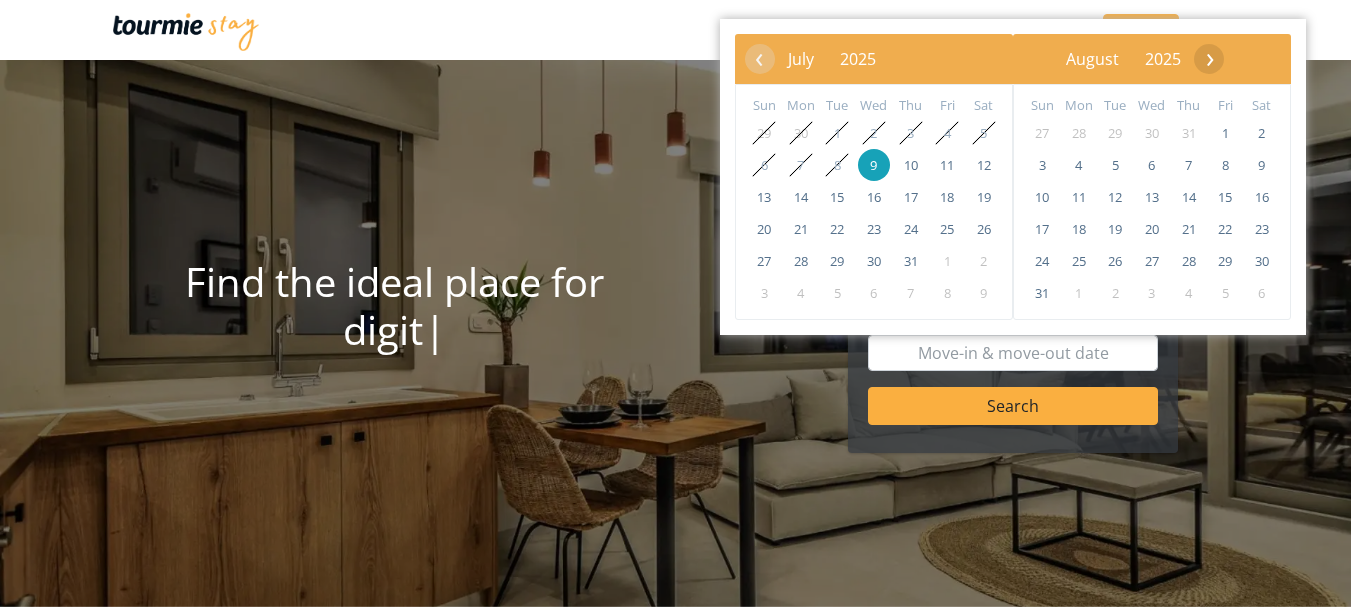 click on "›" 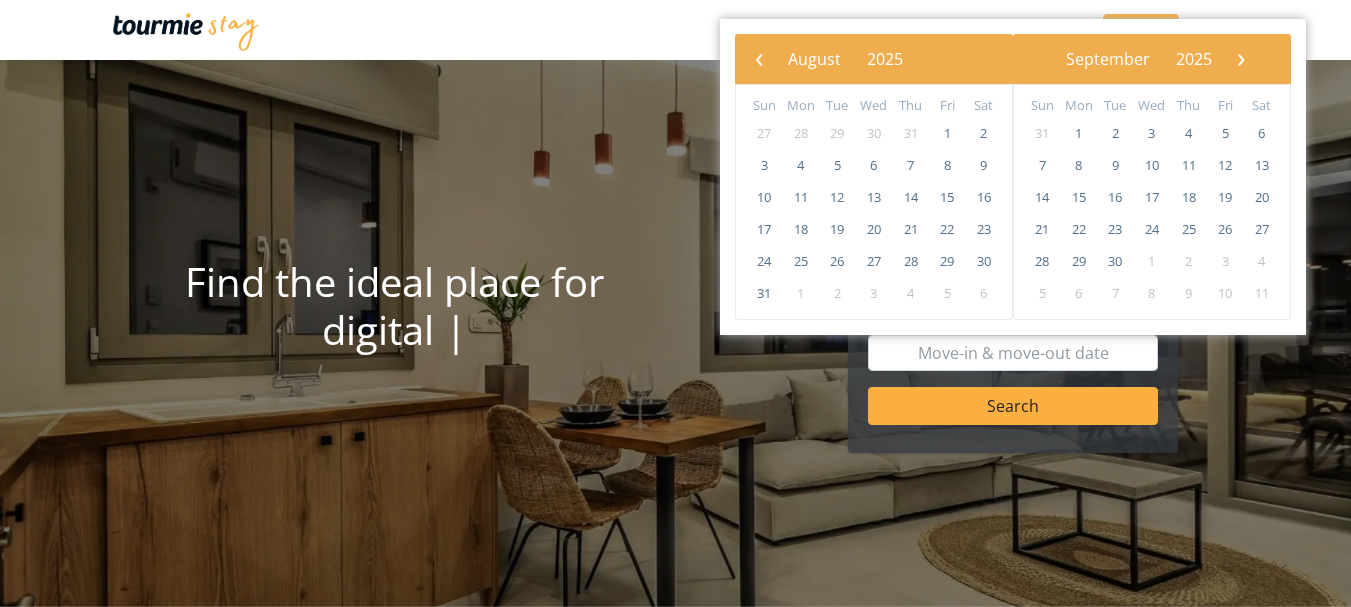 click on "›" 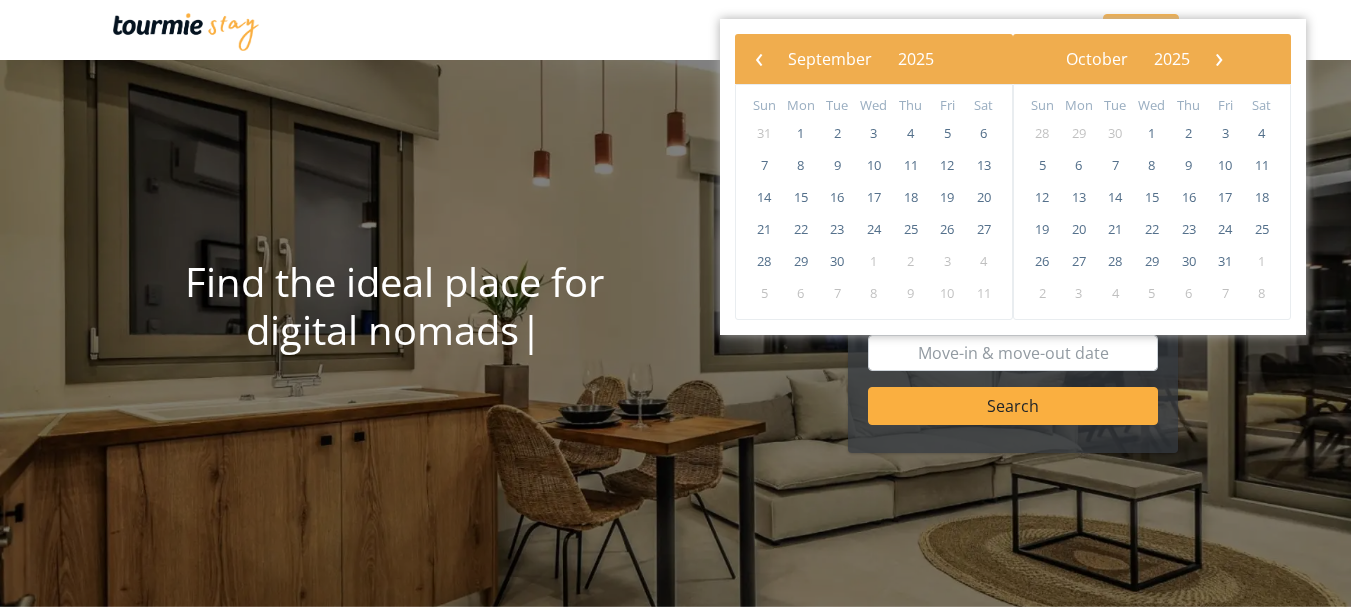 click on "›" 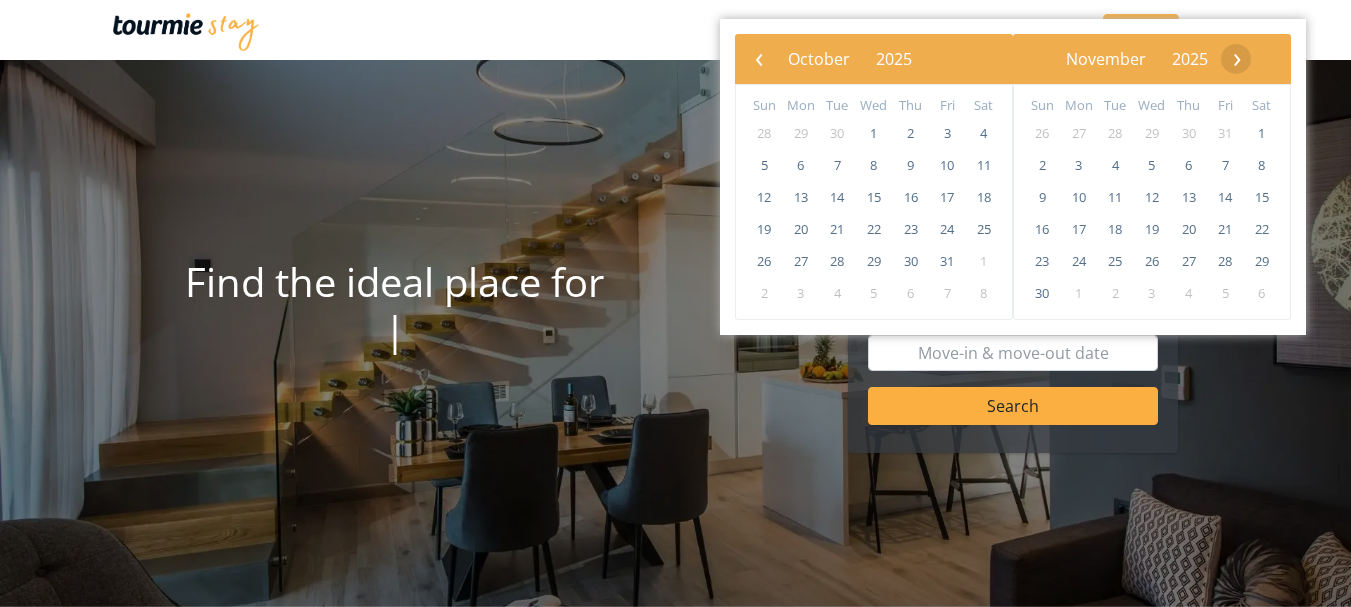 click on "›" 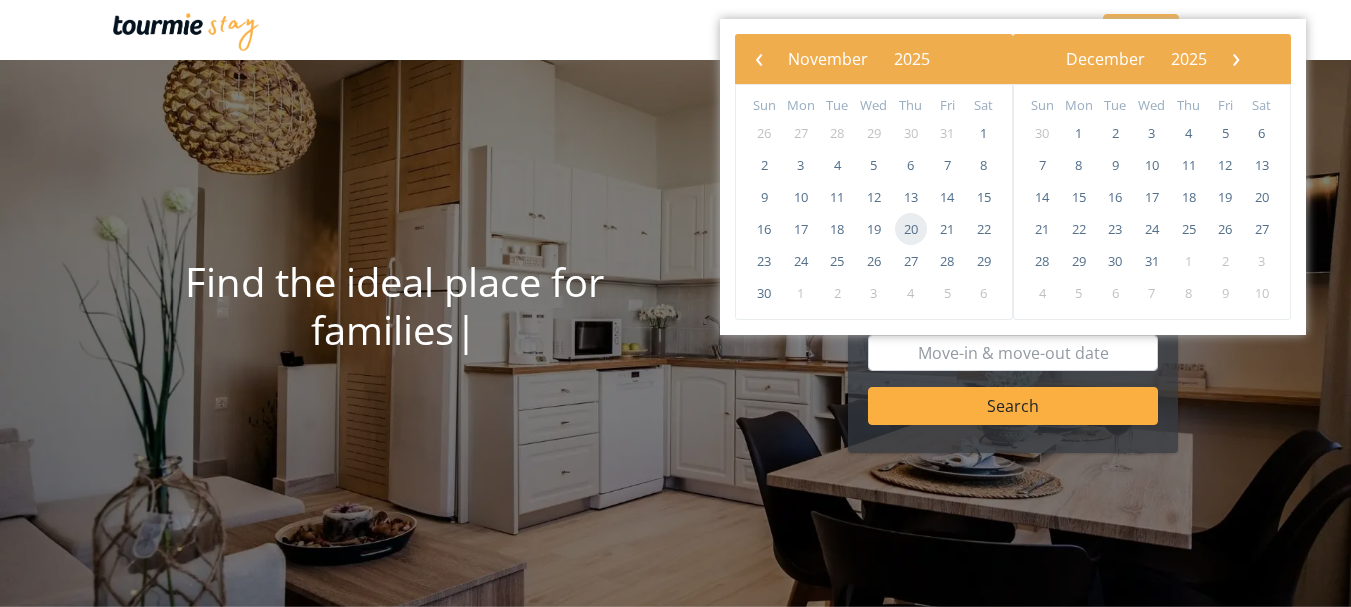 click on "20" 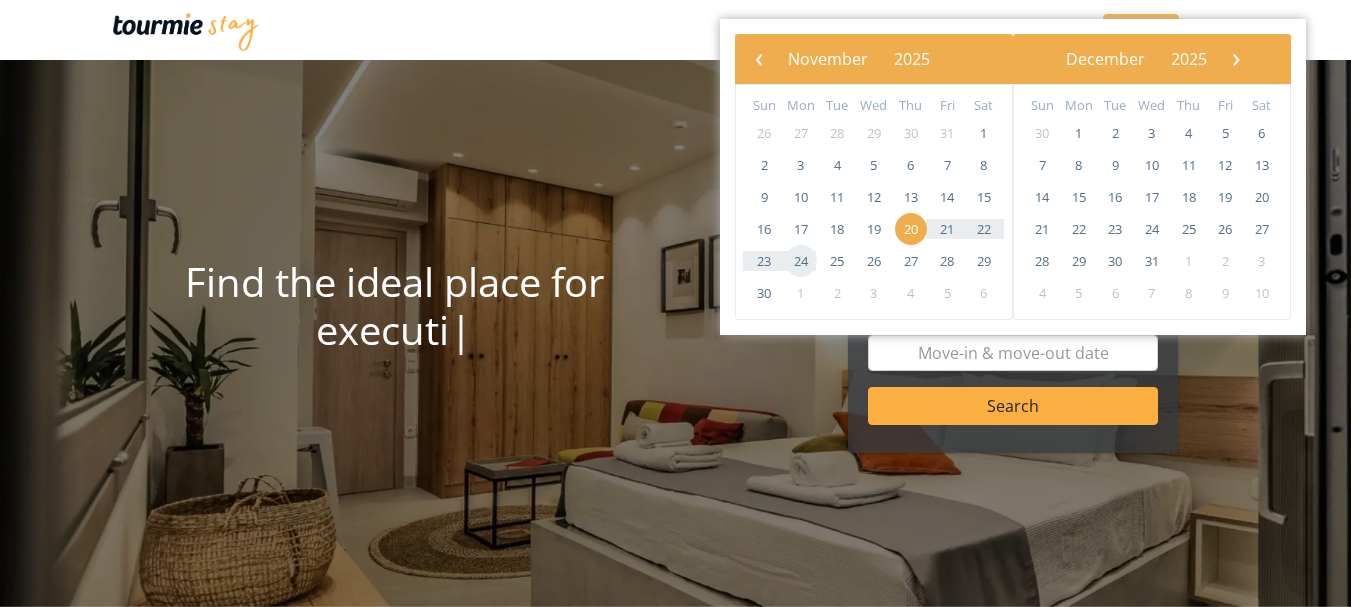 click on "24" 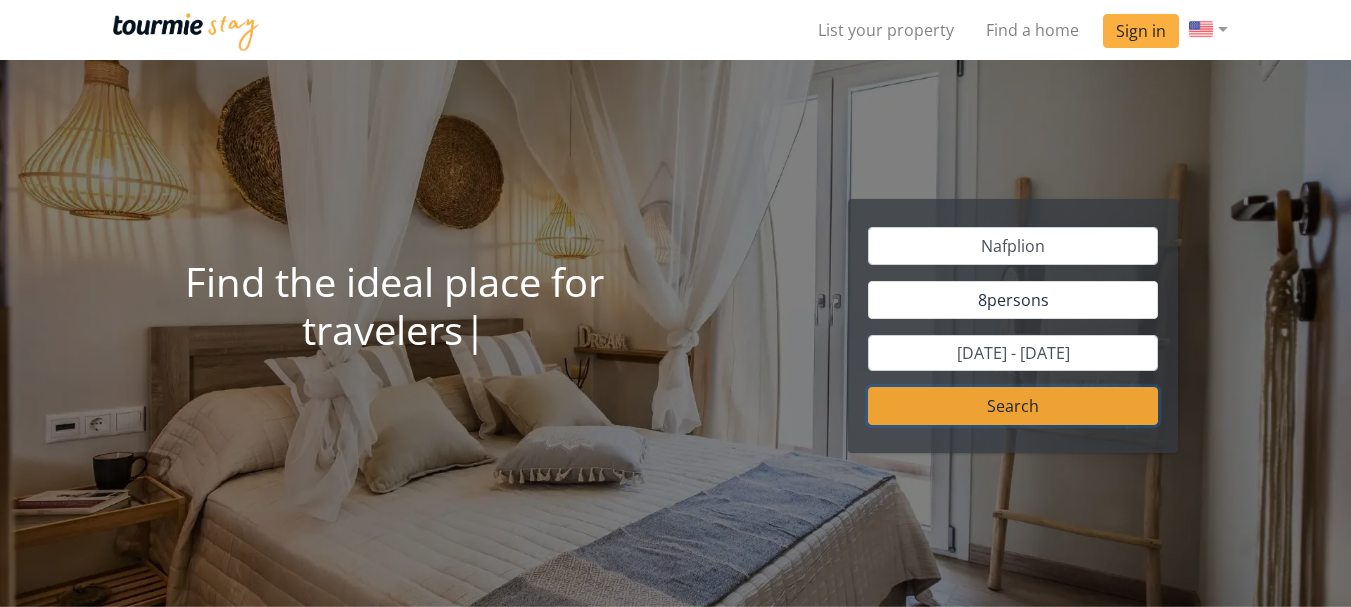 click on "Search" at bounding box center [1013, 406] 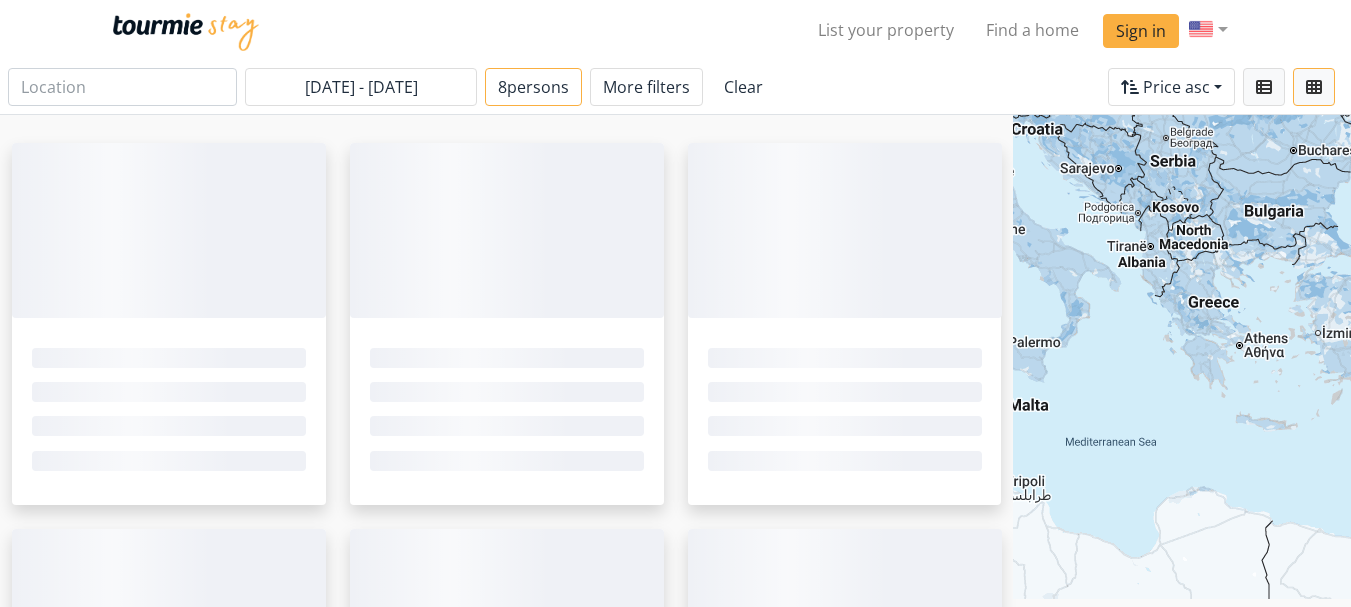 type on "Nafplion" 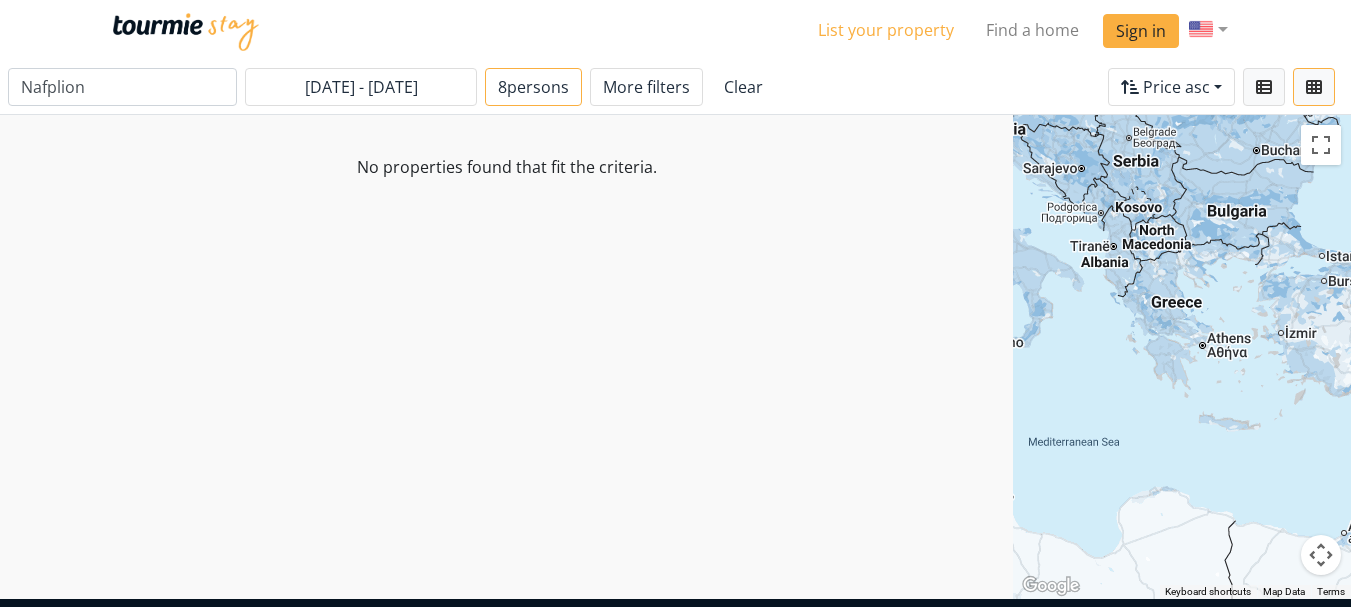 click on "List your property" at bounding box center [886, 30] 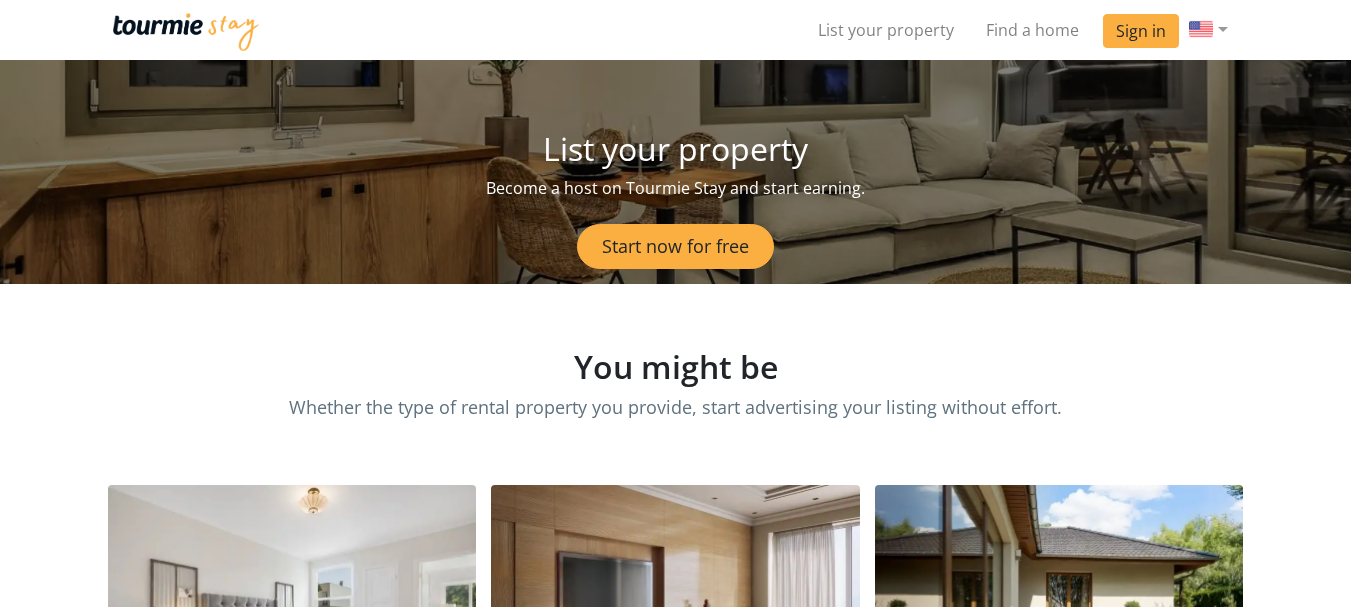 scroll, scrollTop: 0, scrollLeft: 0, axis: both 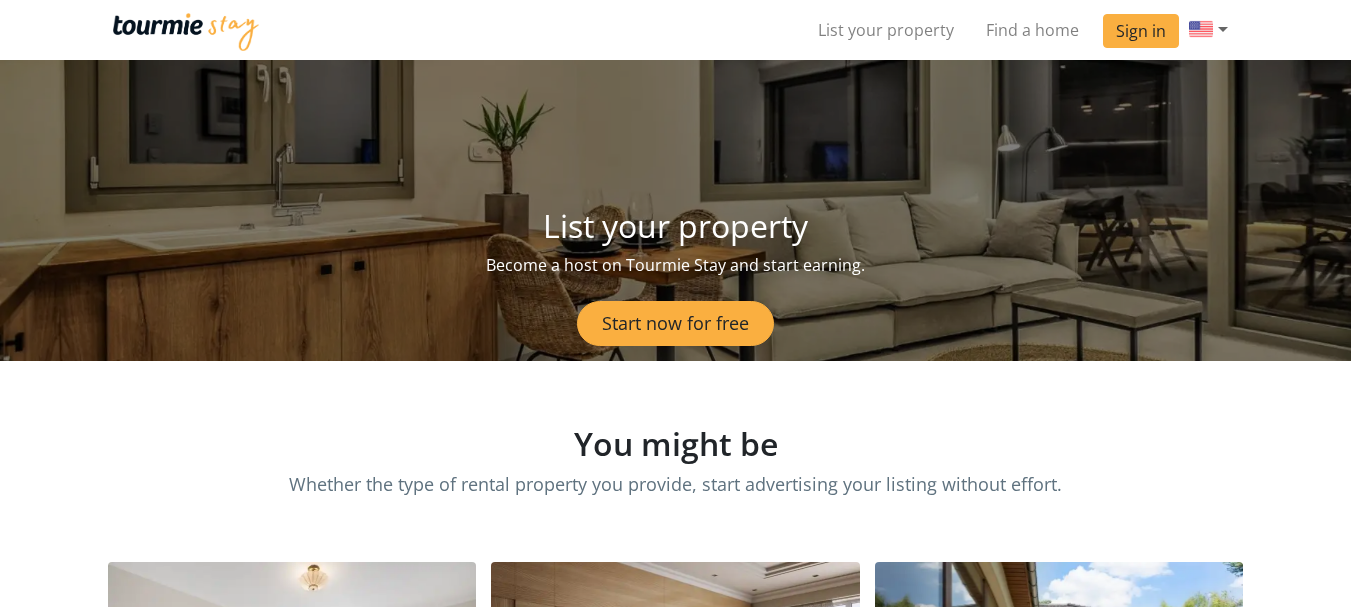 click at bounding box center (1225, 28) 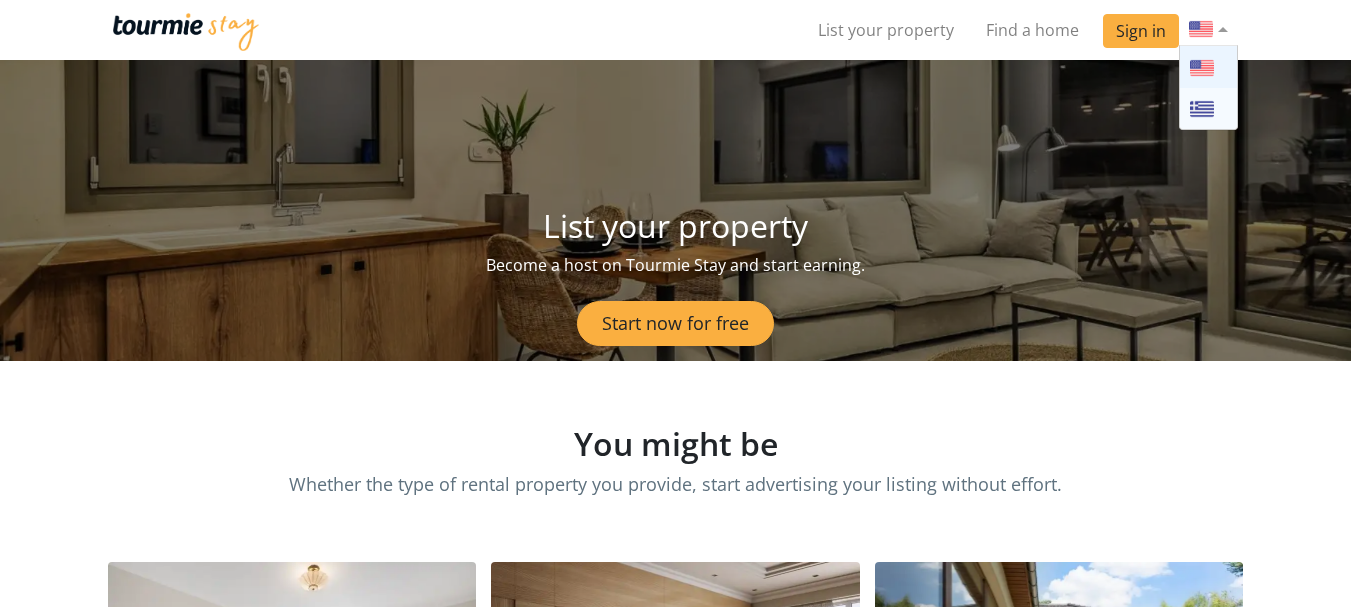 click at bounding box center (1202, 109) 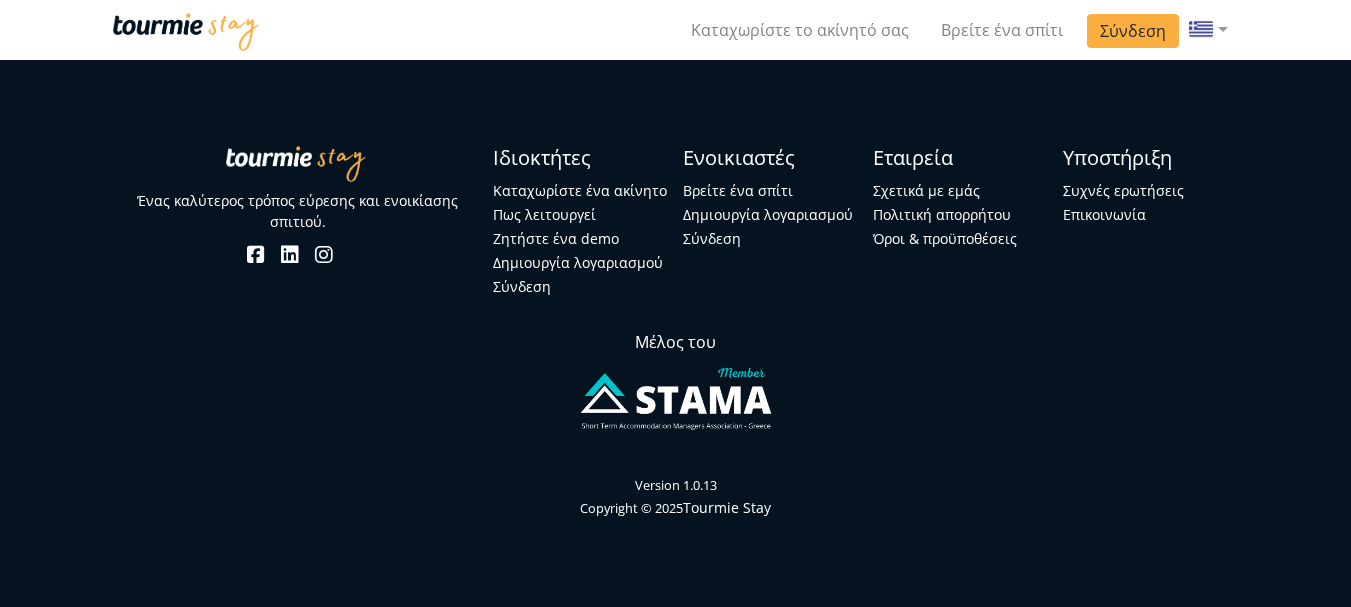 scroll, scrollTop: 4400, scrollLeft: 0, axis: vertical 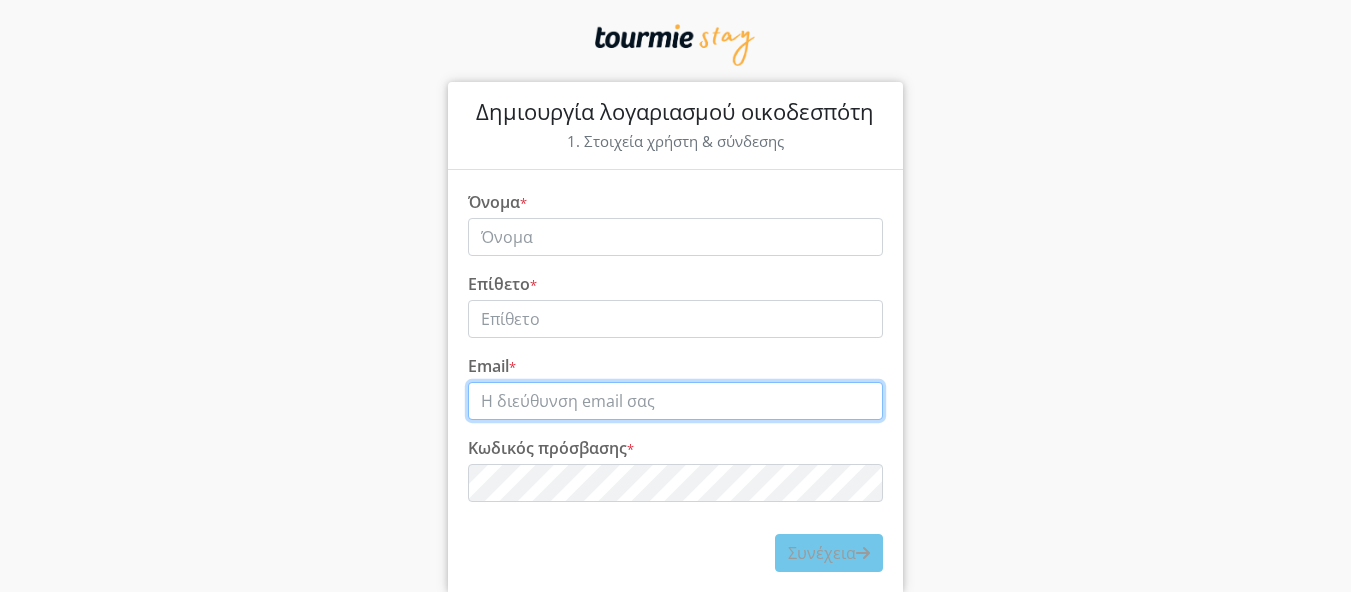 click on "Email   *" at bounding box center (675, 401) 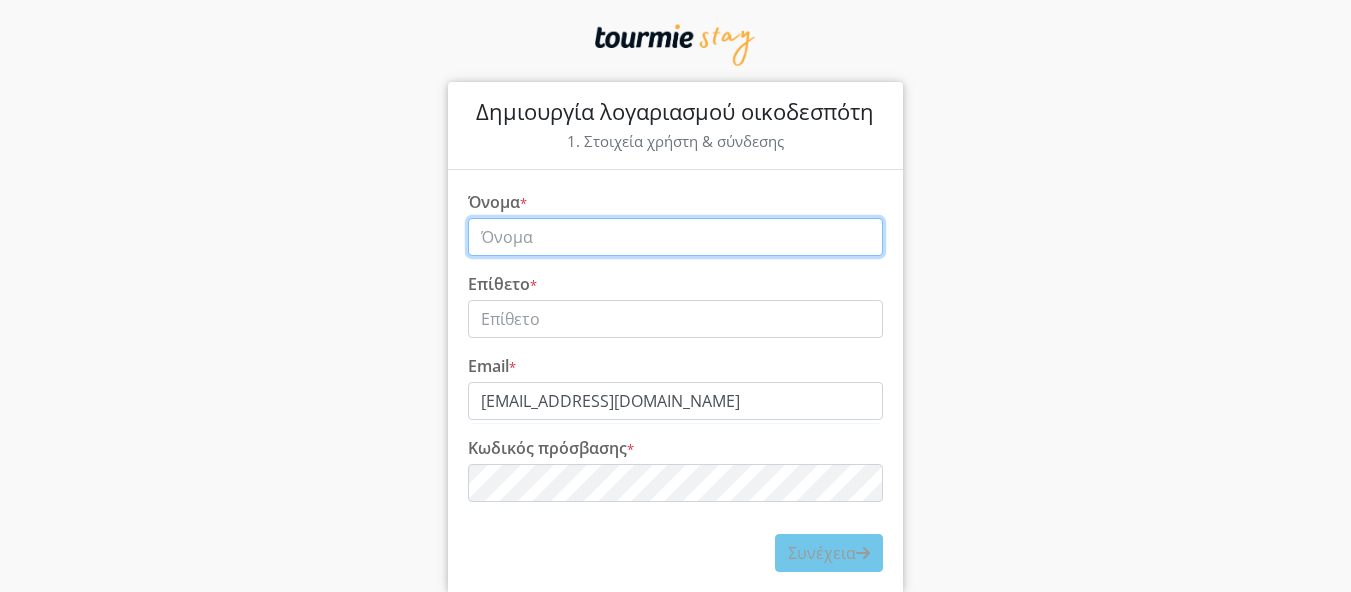 type on "[PERSON_NAME]" 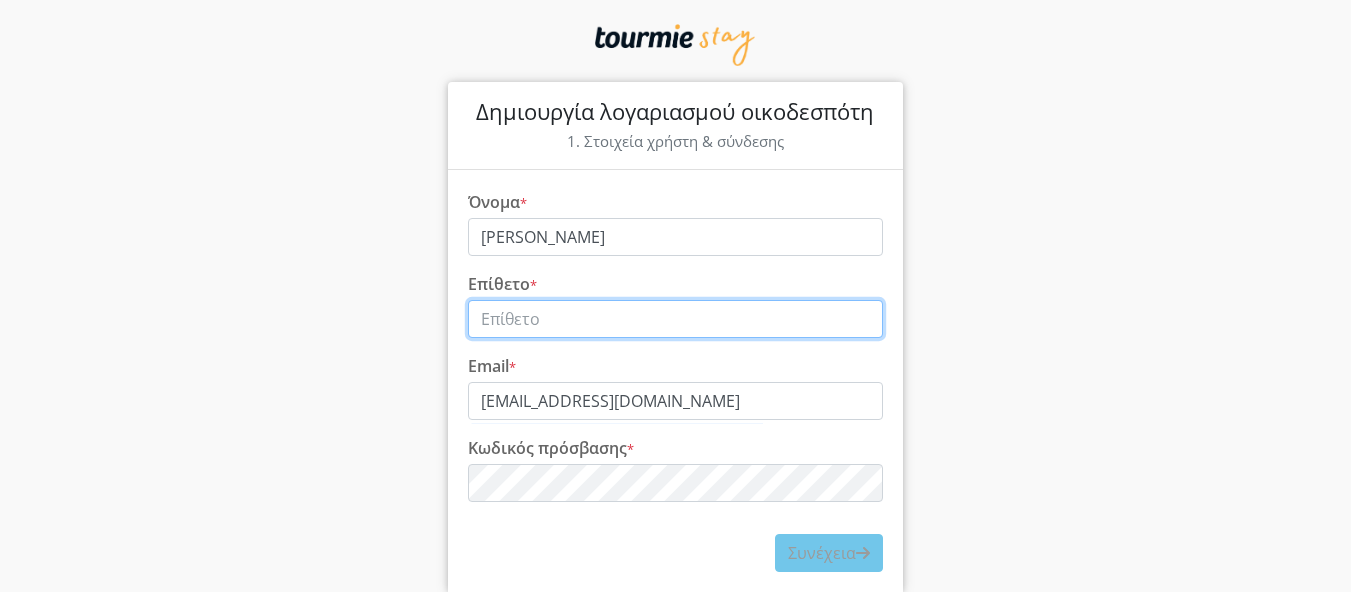 type on "ΙΟΡΔΑΝΟΓΛΟΥ" 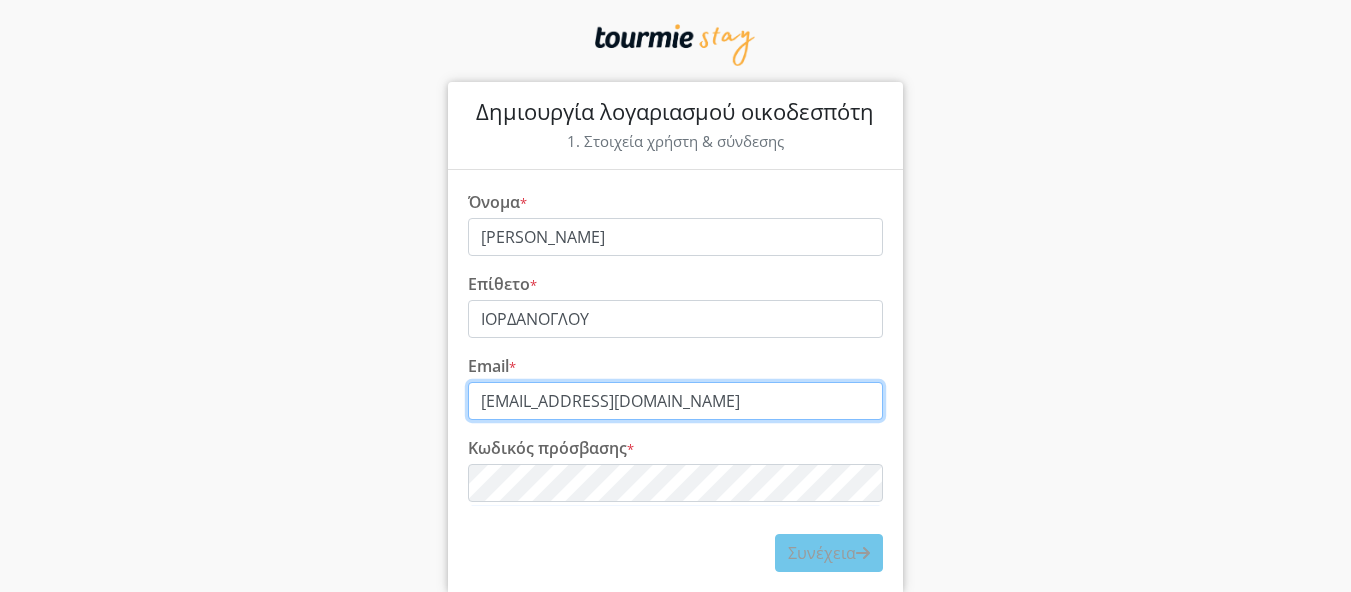 type on "[EMAIL_ADDRESS][DOMAIN_NAME]" 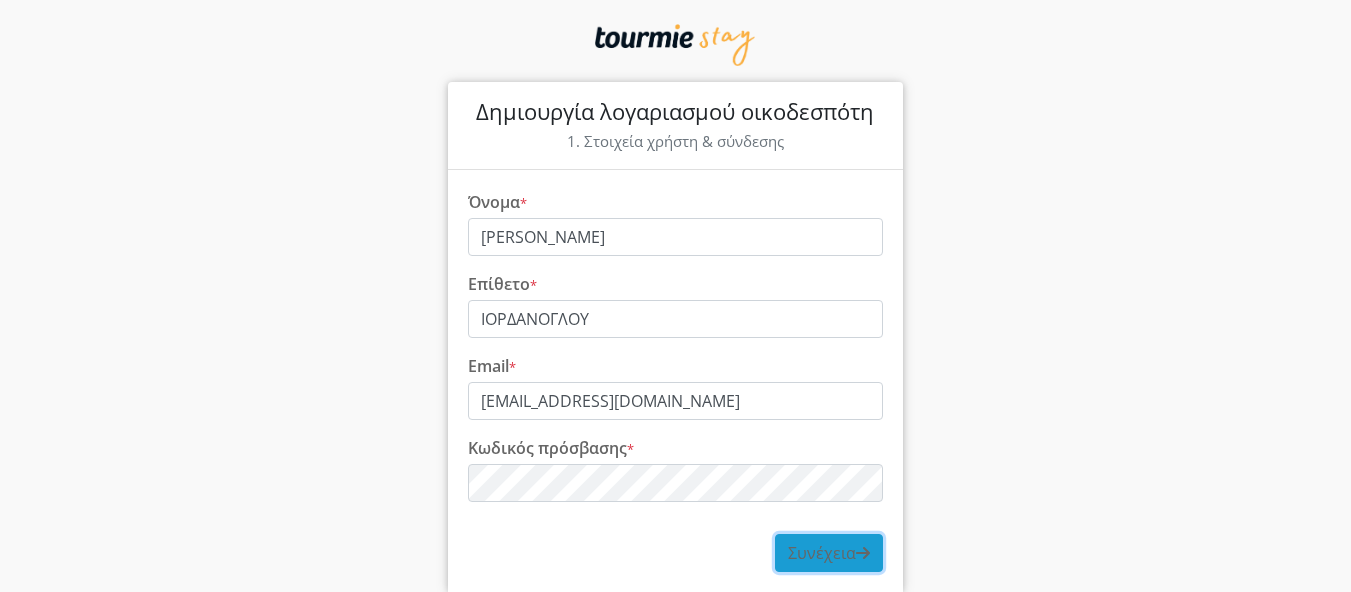 click on "Συνέχεια" 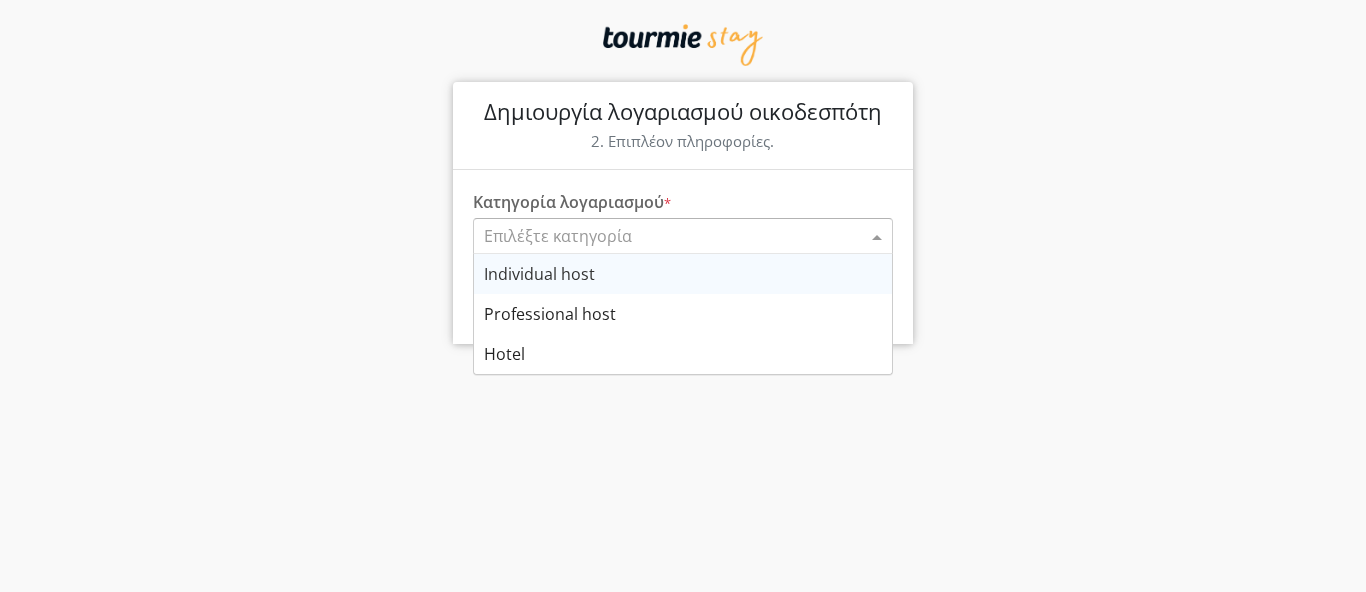 click at bounding box center [879, 236] 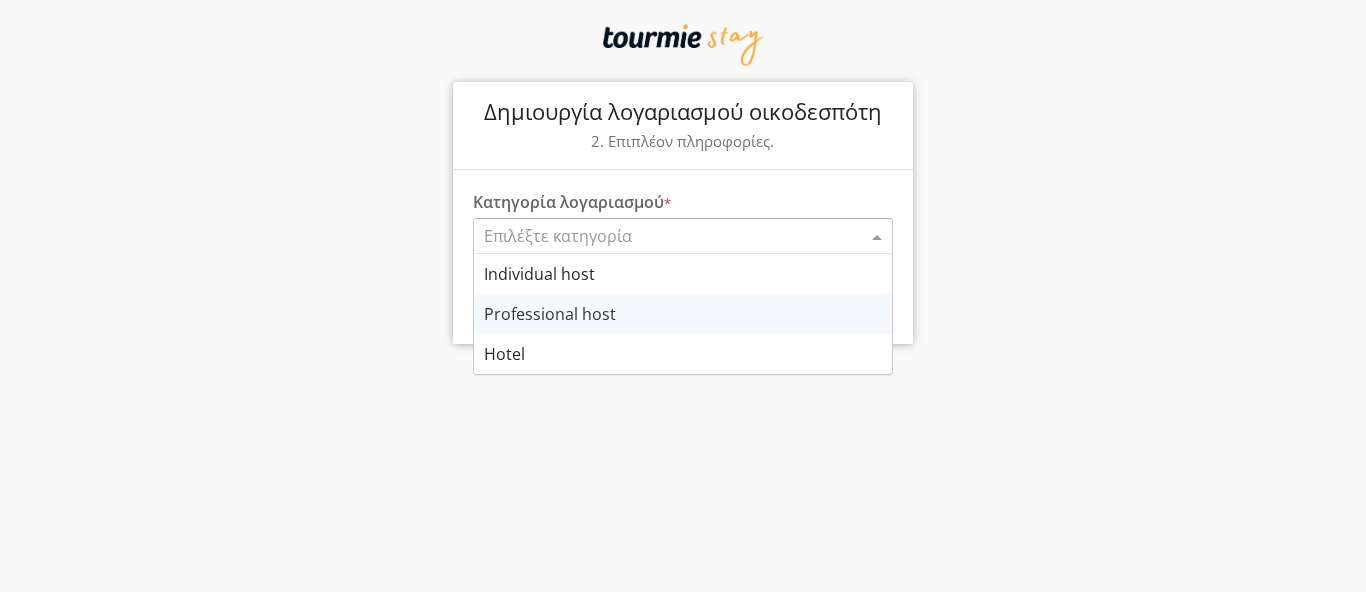 click on "Professional host" at bounding box center [550, 314] 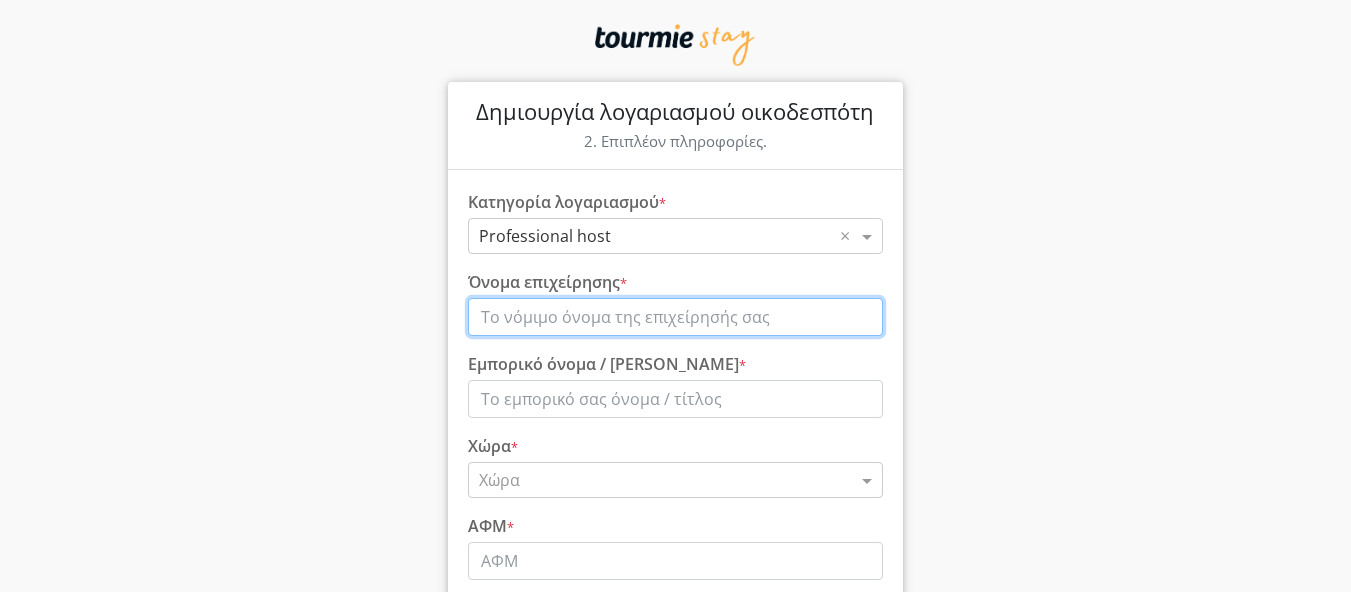 click on "Όνομα επιχείρησης   *" at bounding box center [675, 317] 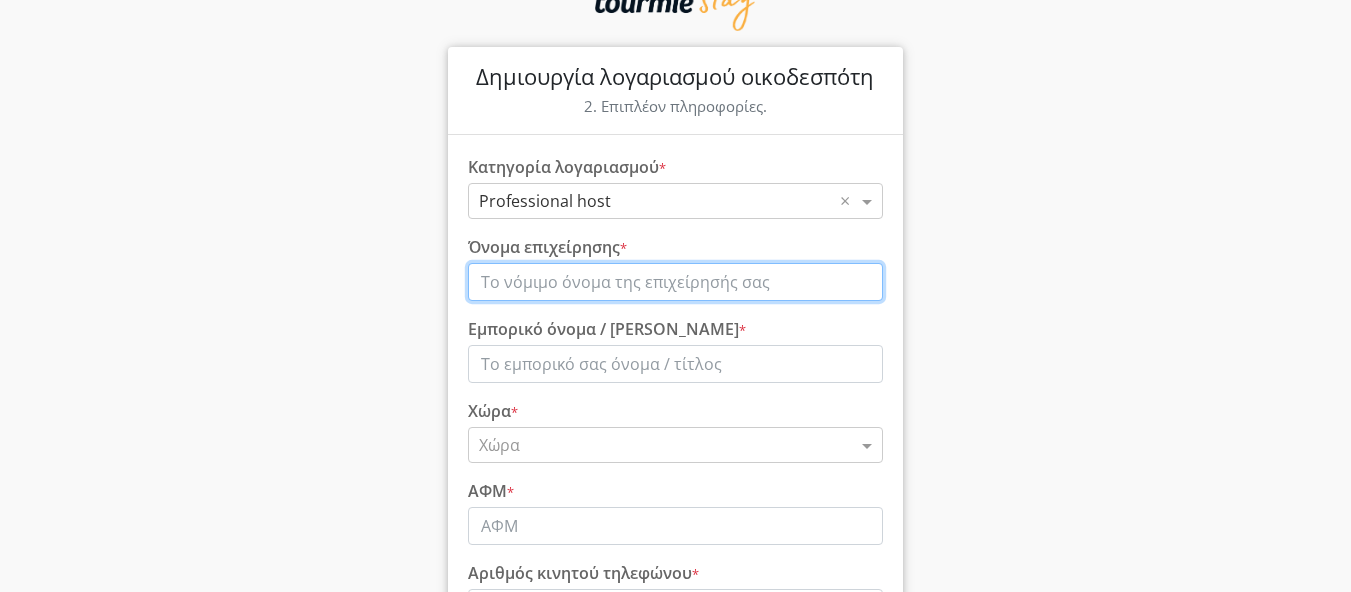 scroll, scrollTop: 0, scrollLeft: 0, axis: both 